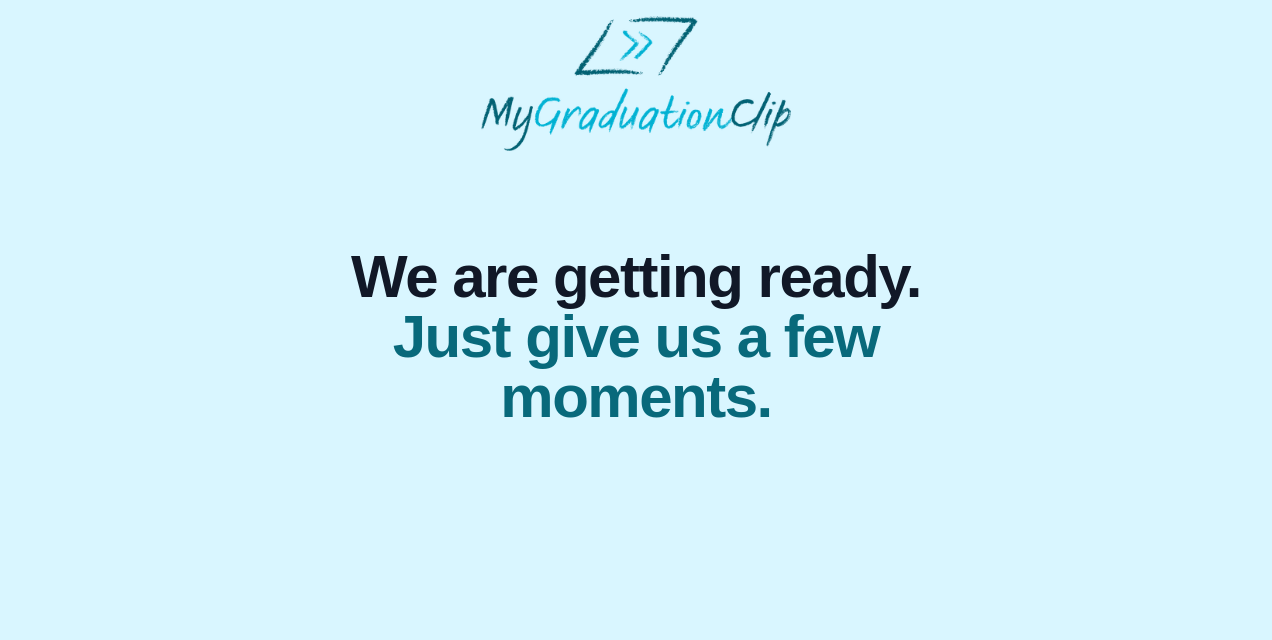 scroll, scrollTop: 0, scrollLeft: 0, axis: both 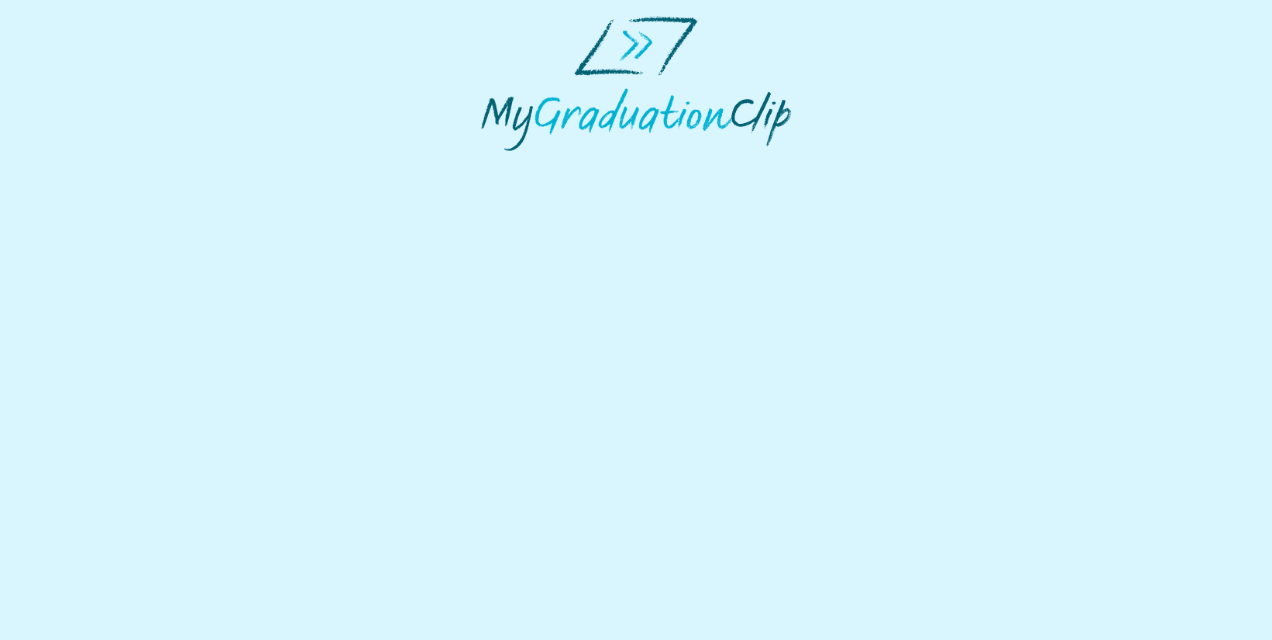 click at bounding box center [636, 83] 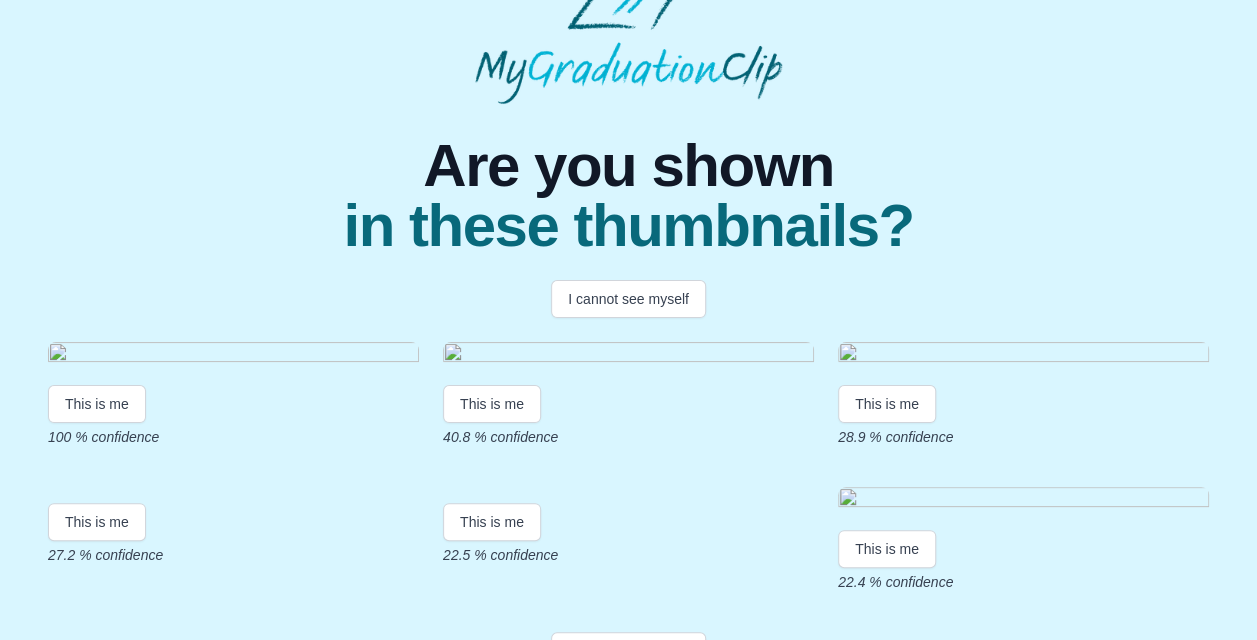scroll, scrollTop: 200, scrollLeft: 0, axis: vertical 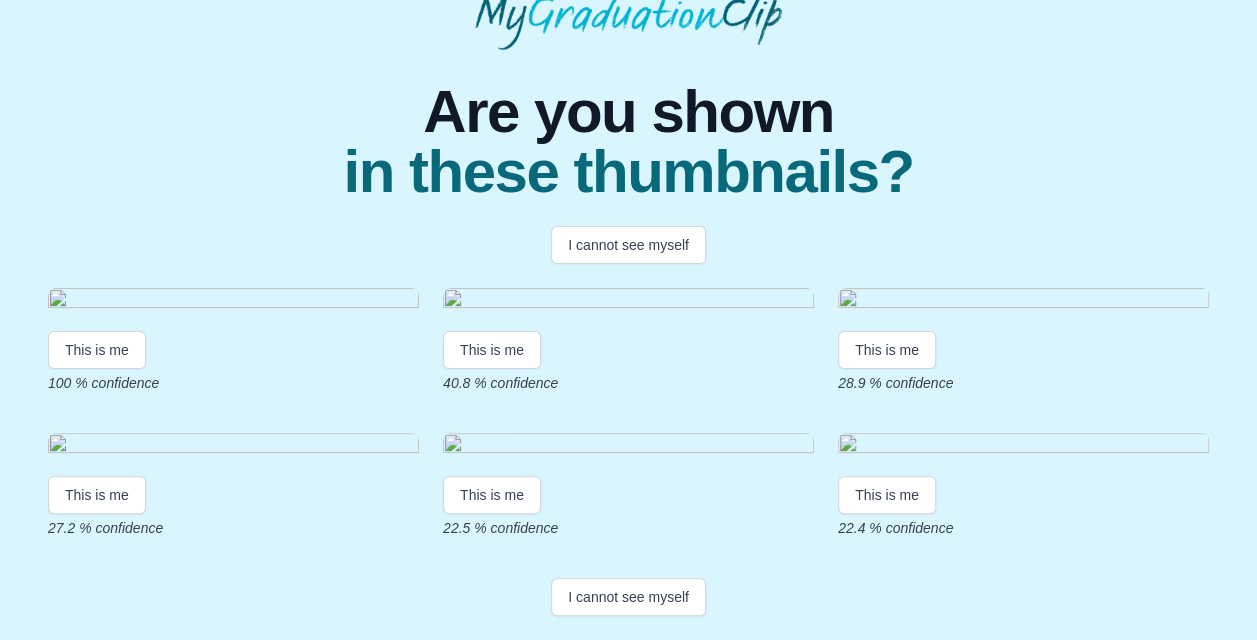click at bounding box center [233, 301] 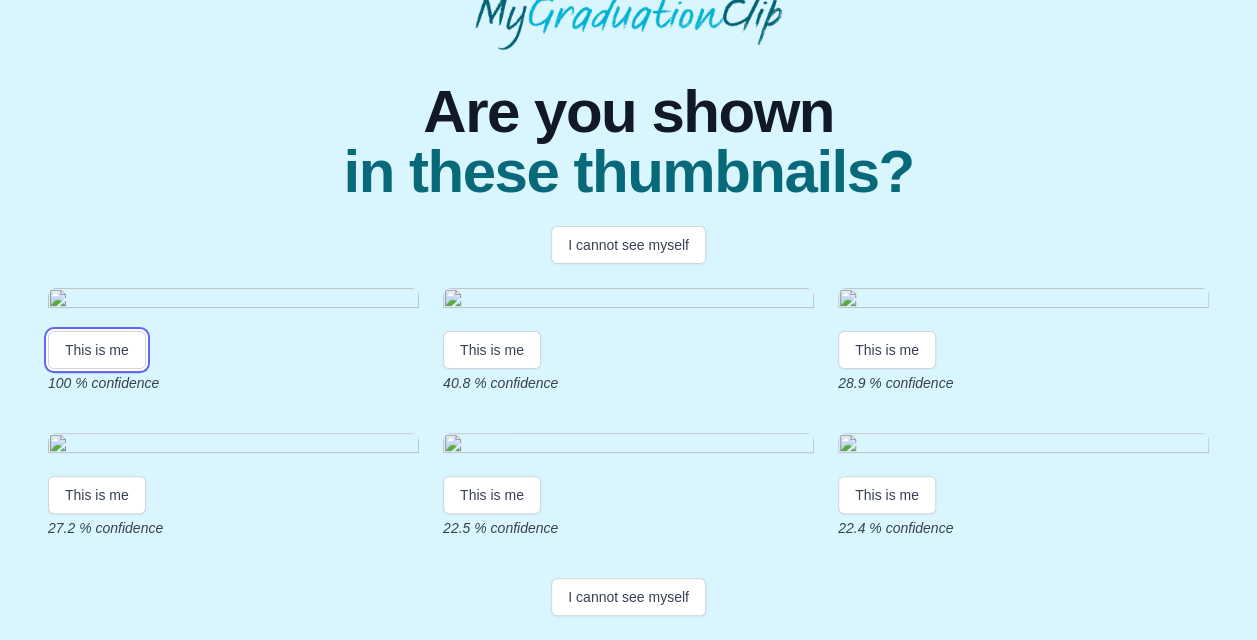 click on "This is me" at bounding box center (97, 350) 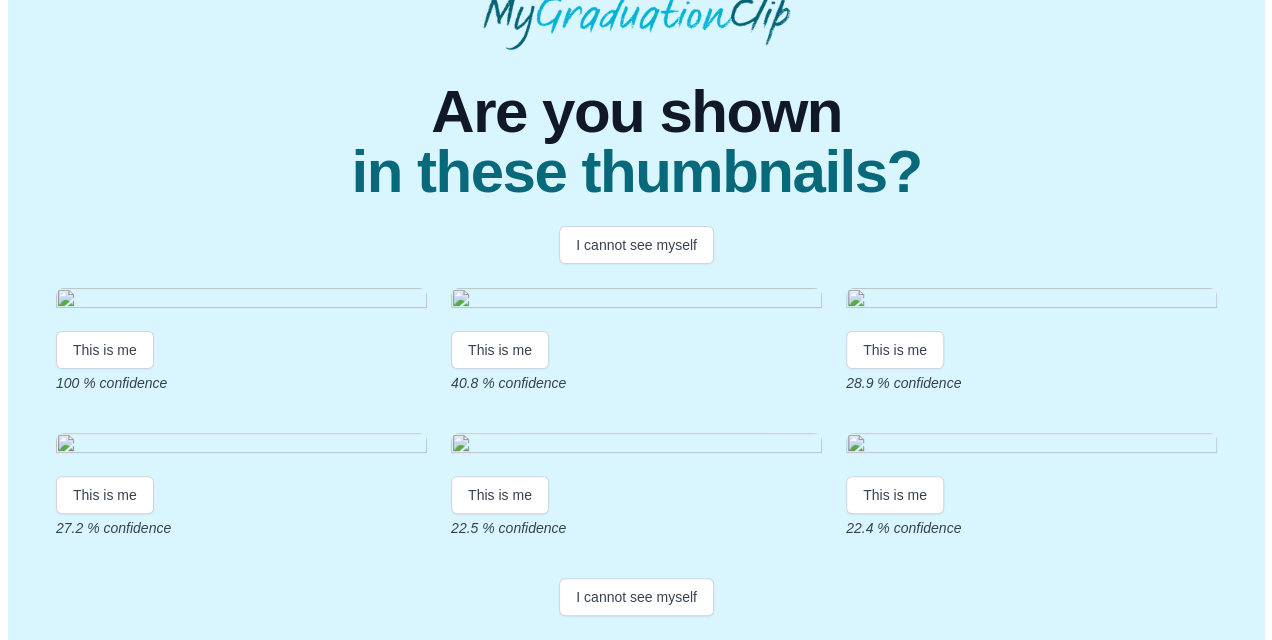 scroll, scrollTop: 0, scrollLeft: 0, axis: both 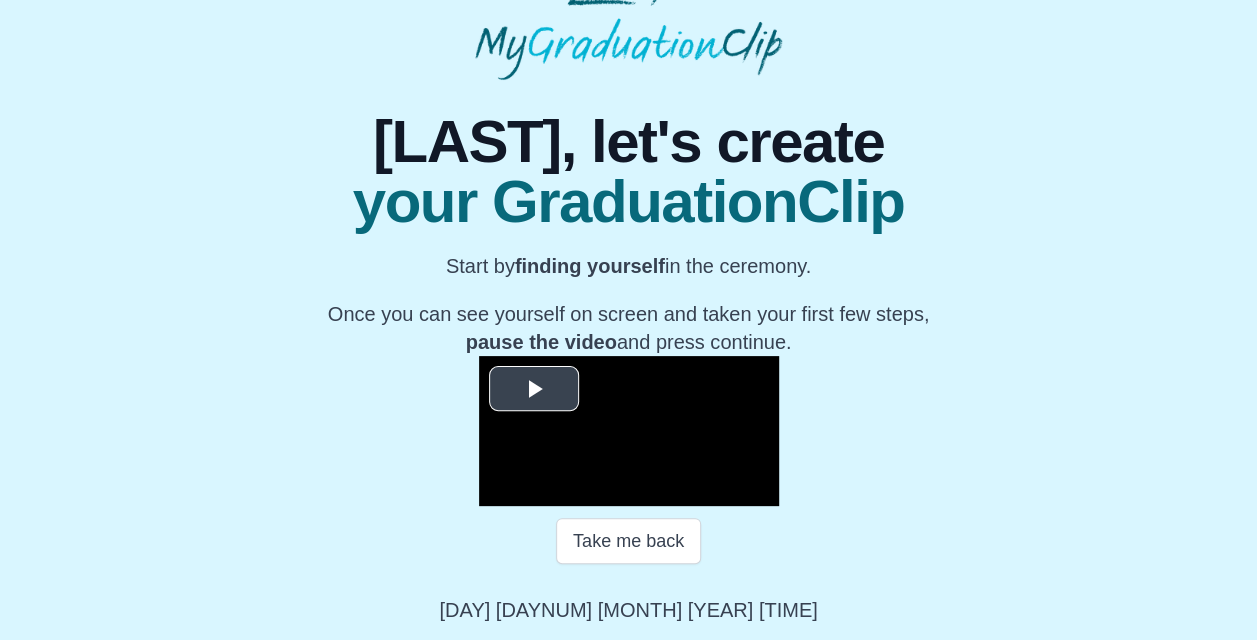 click at bounding box center (534, 389) 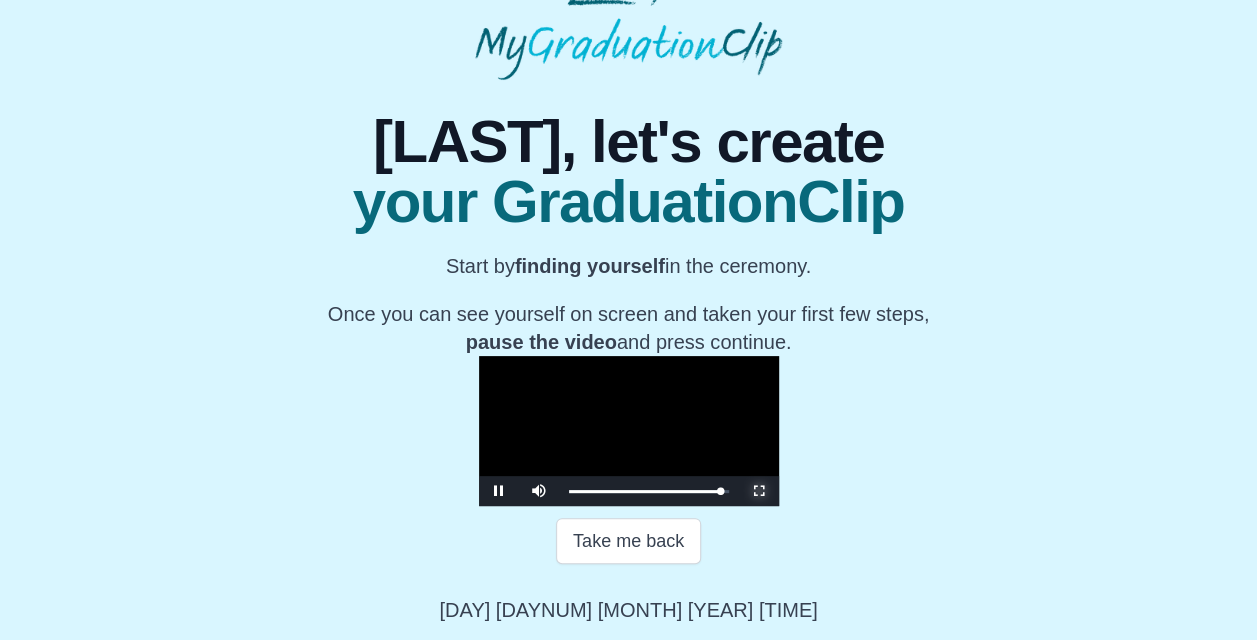 click at bounding box center [759, 491] 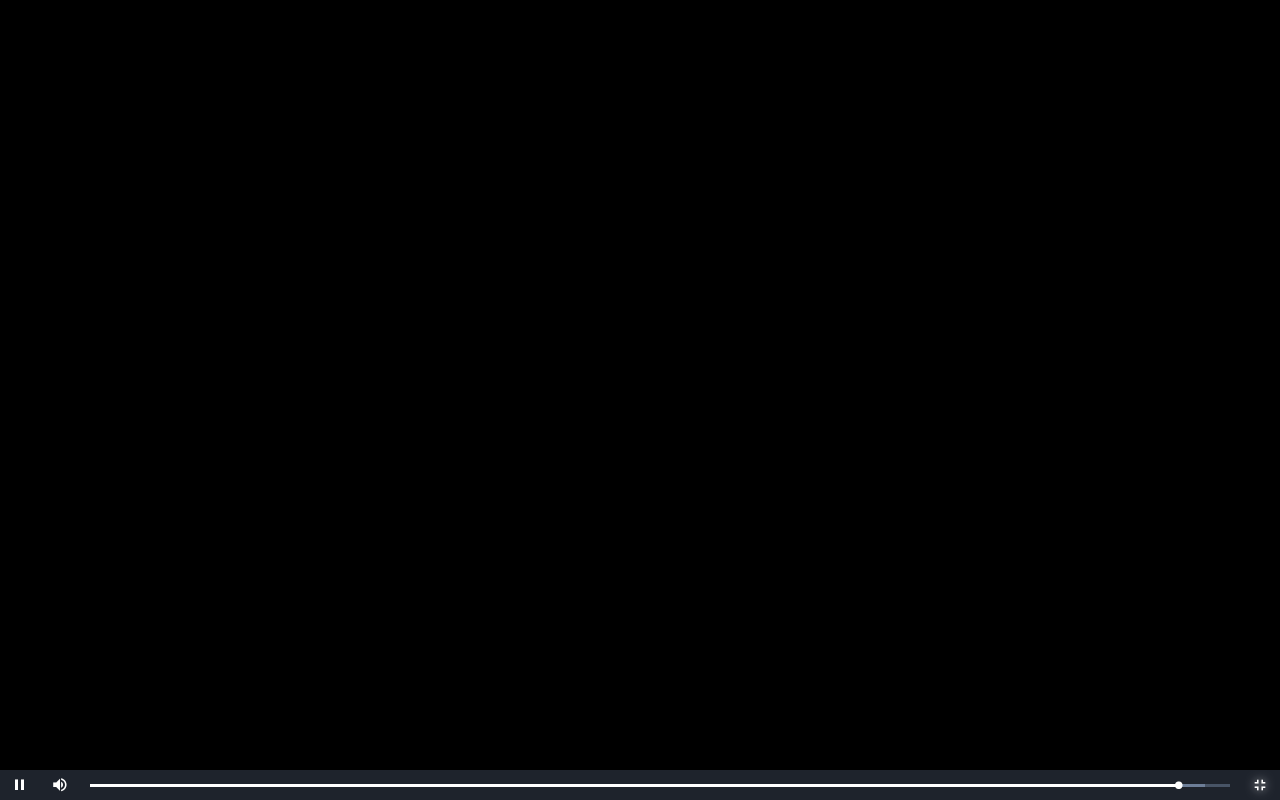 click at bounding box center (1260, 785) 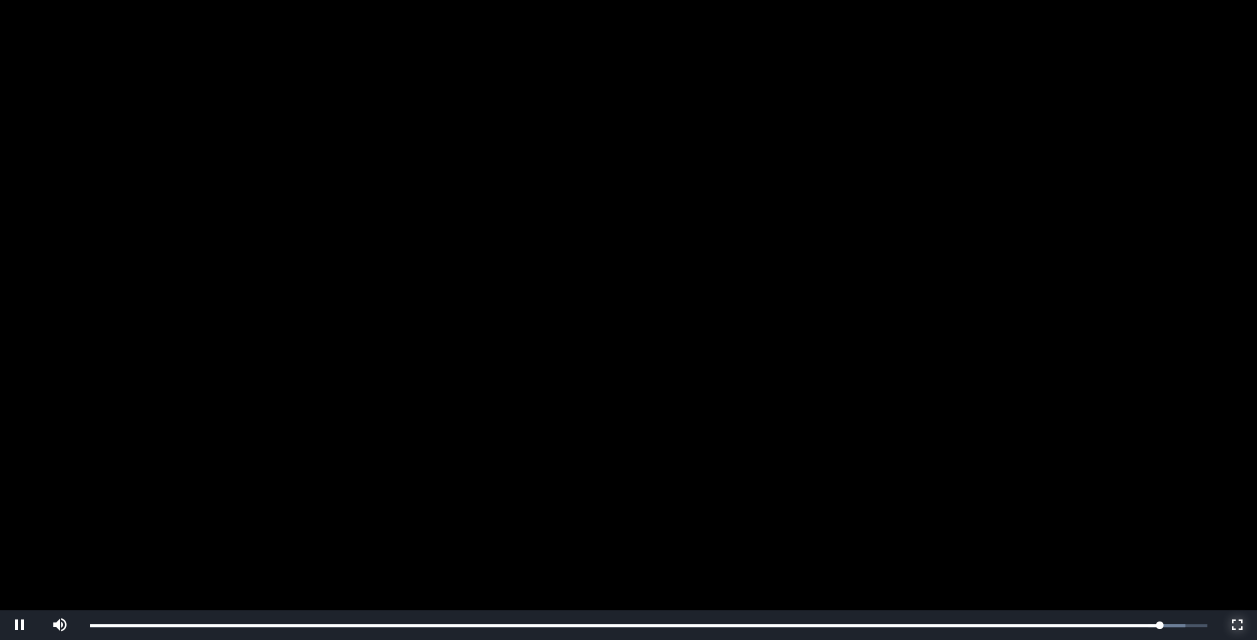 scroll, scrollTop: 272, scrollLeft: 0, axis: vertical 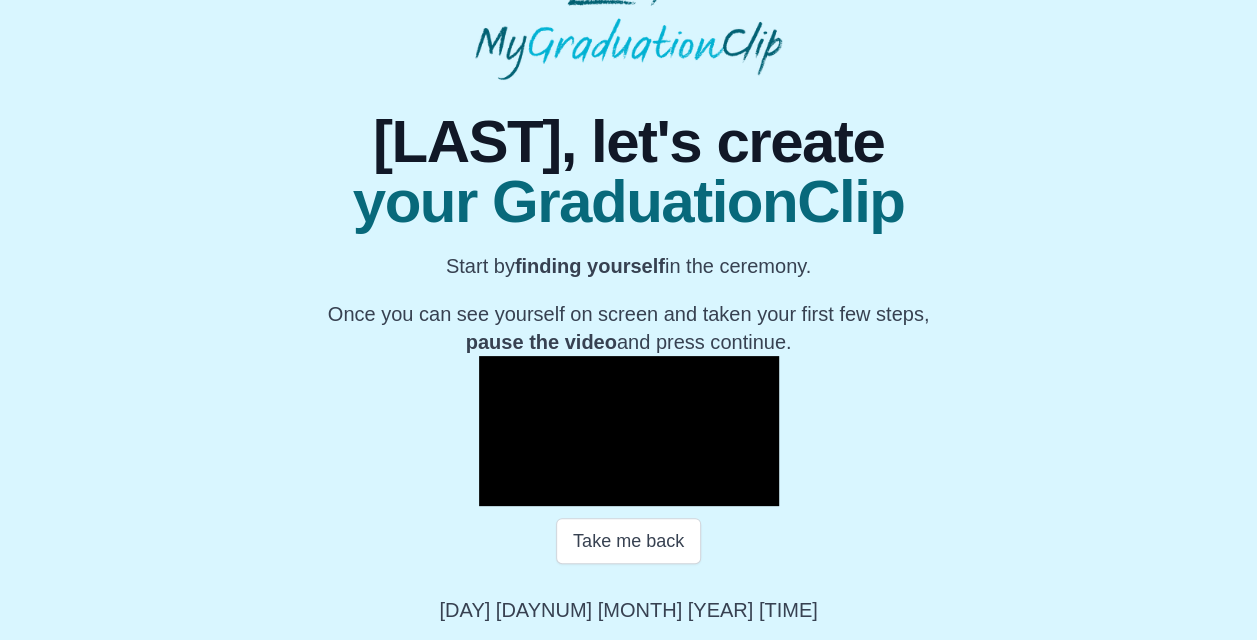 drag, startPoint x: 649, startPoint y: 312, endPoint x: 237, endPoint y: 373, distance: 416.4913 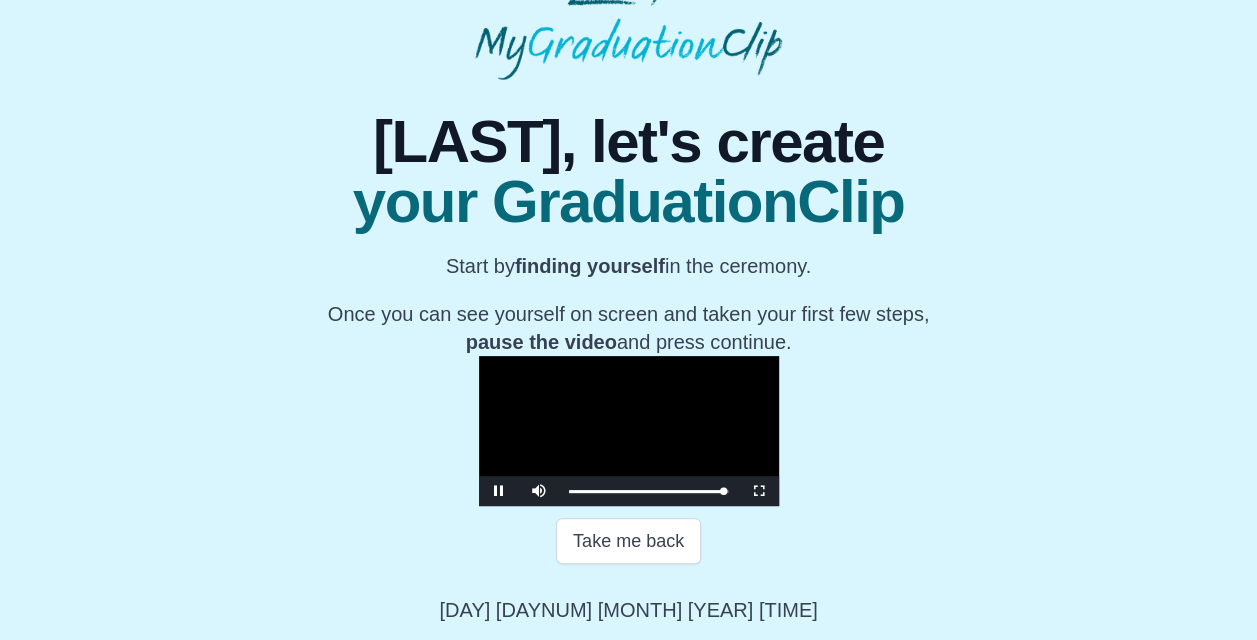 scroll, scrollTop: 272, scrollLeft: 0, axis: vertical 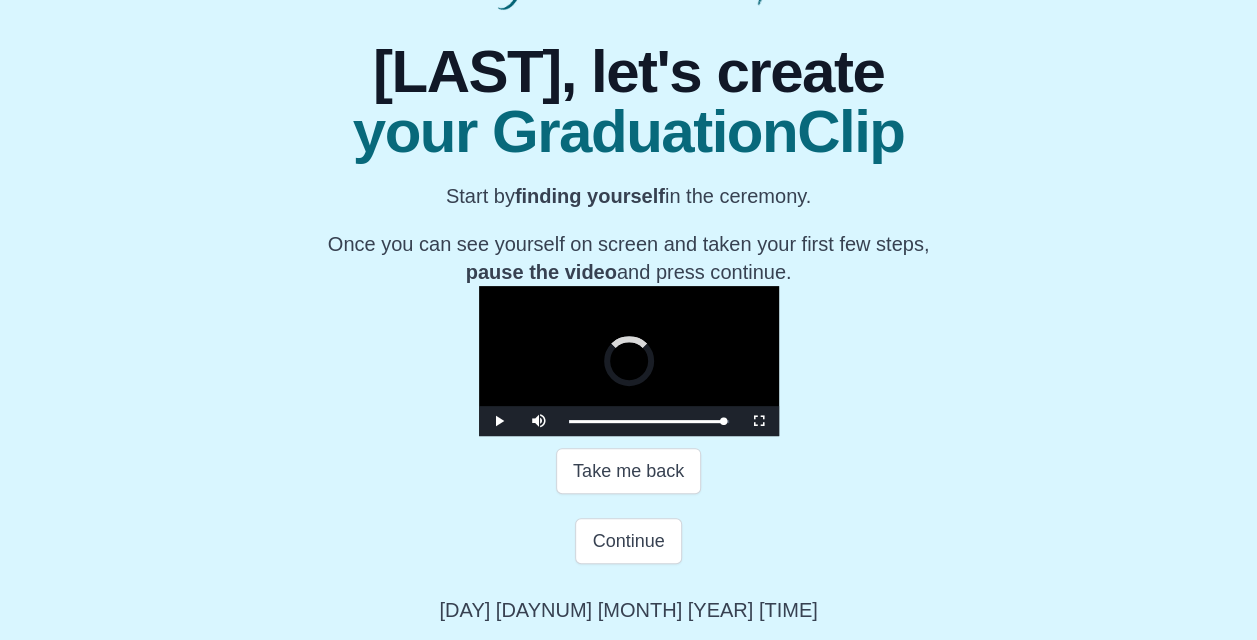 drag, startPoint x: 875, startPoint y: 495, endPoint x: 332, endPoint y: 522, distance: 543.67084 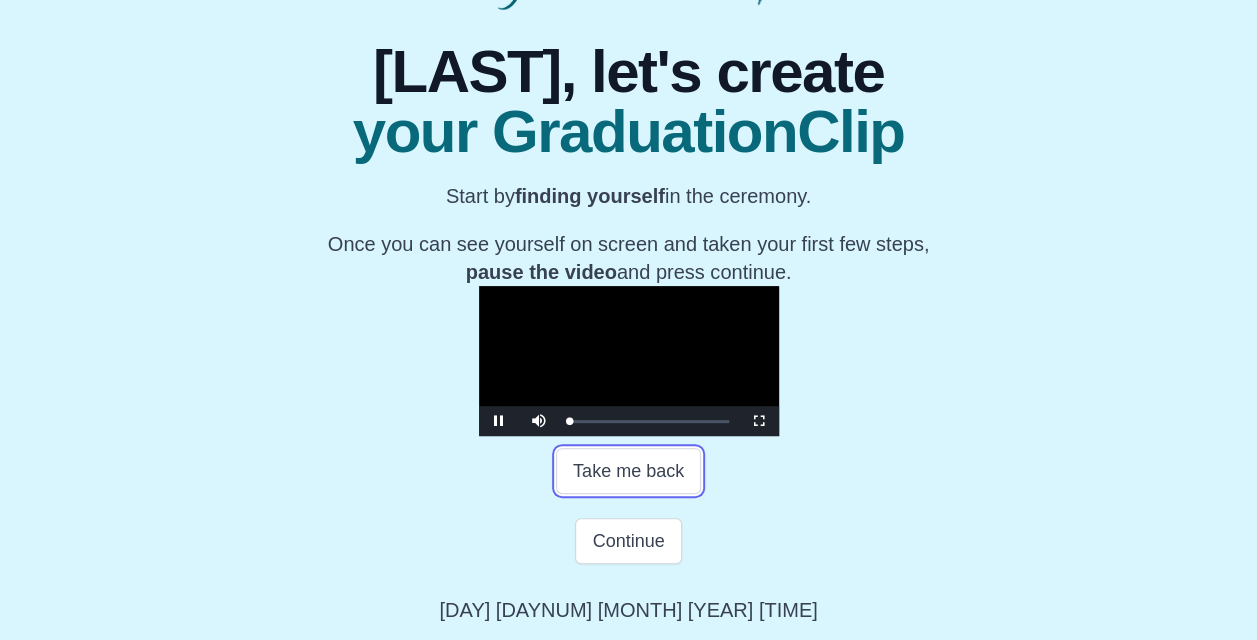 click on "Take me back" at bounding box center [628, 471] 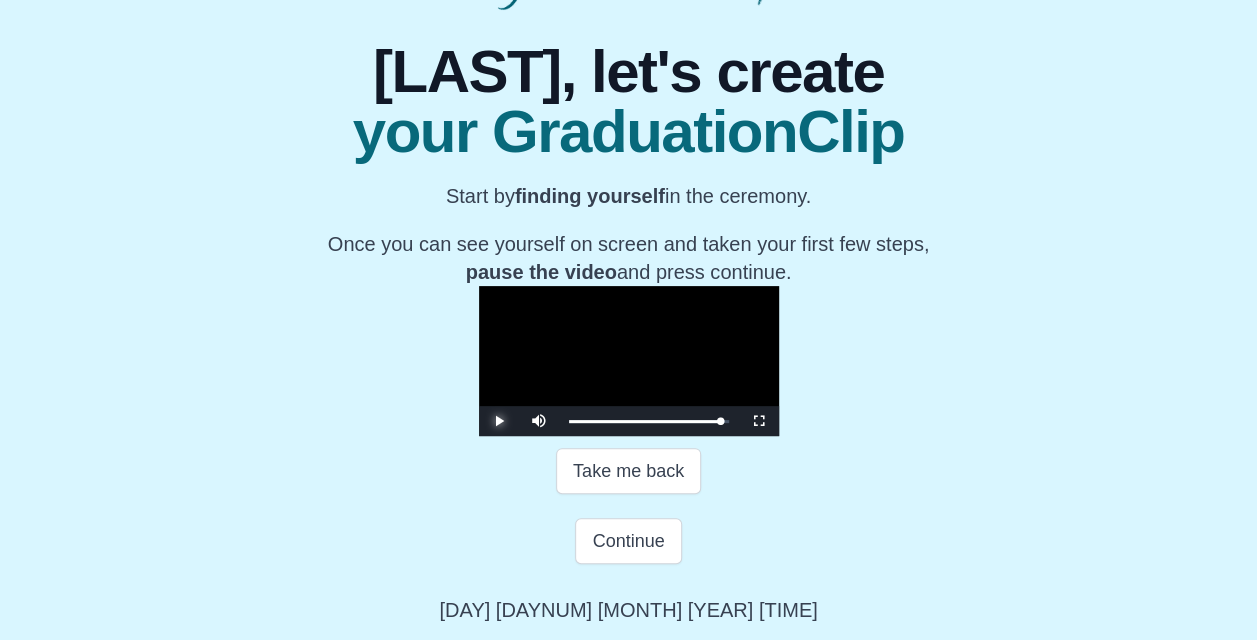click at bounding box center (499, 421) 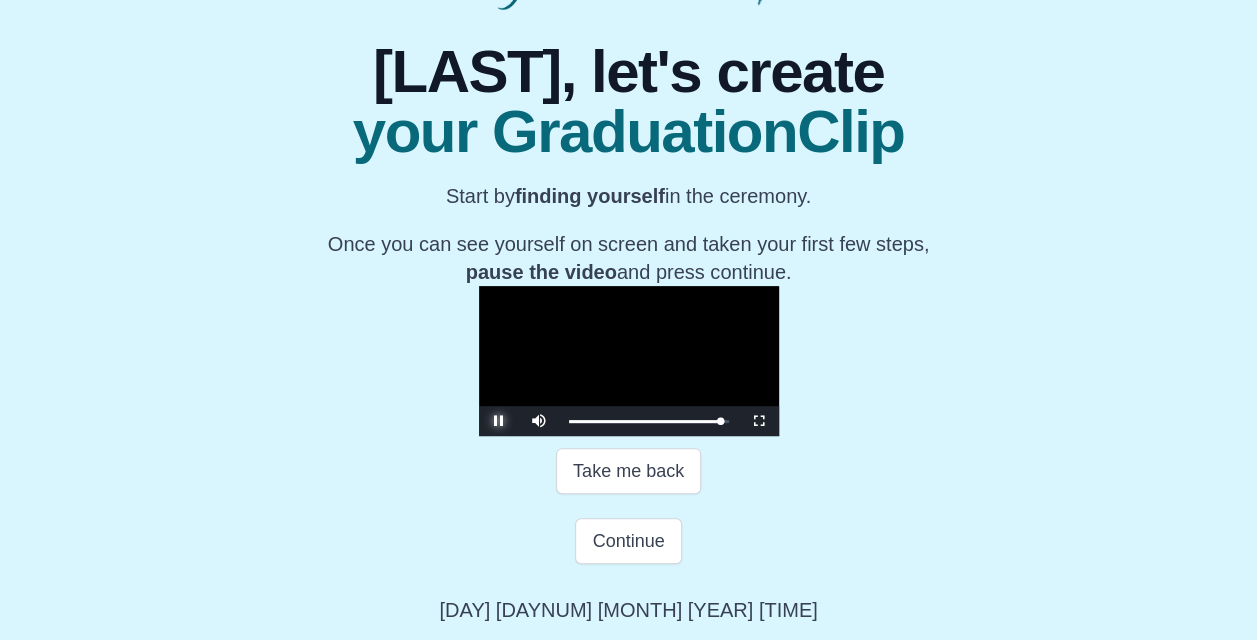 click at bounding box center [499, 421] 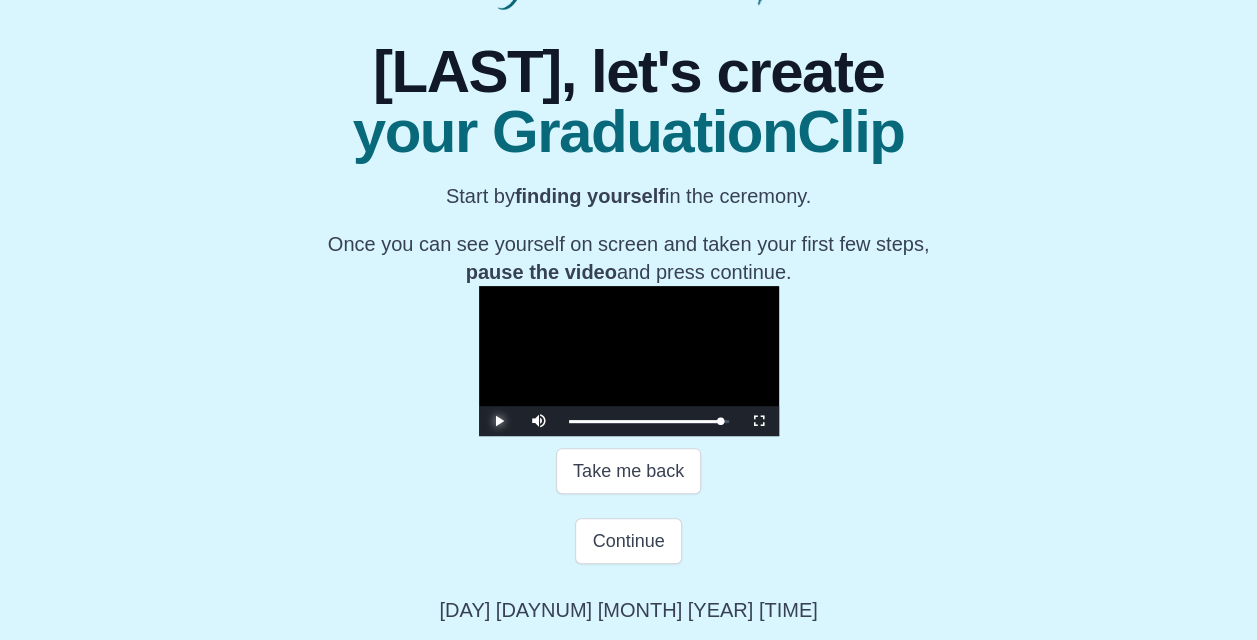 click at bounding box center (499, 421) 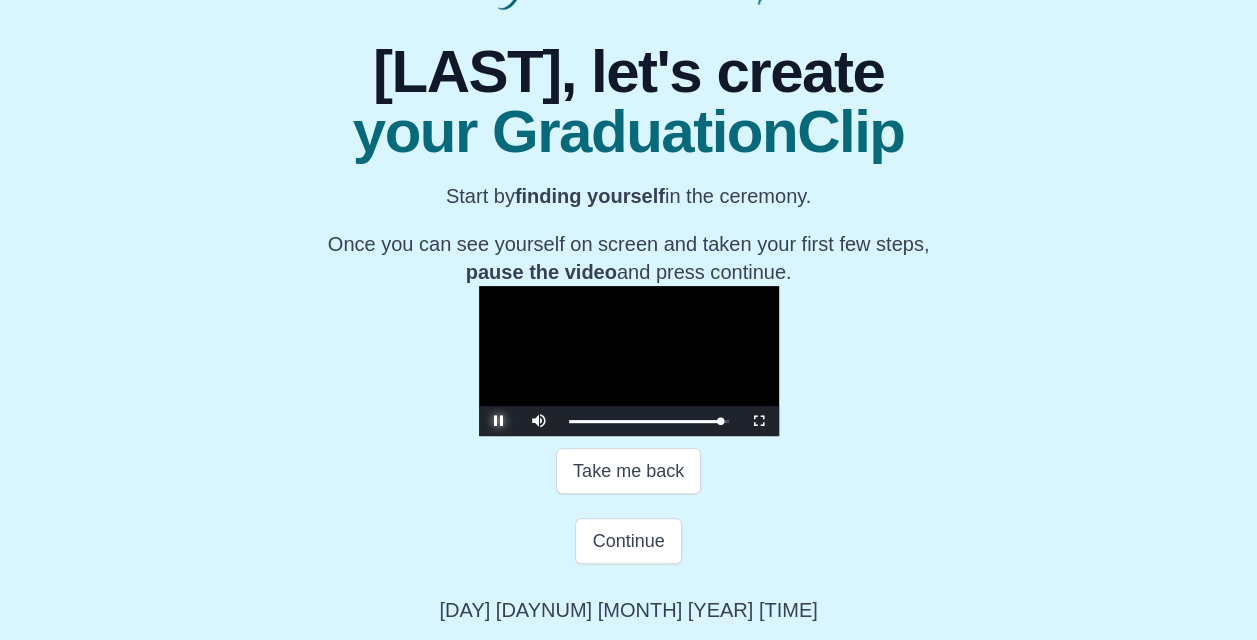 click at bounding box center [499, 421] 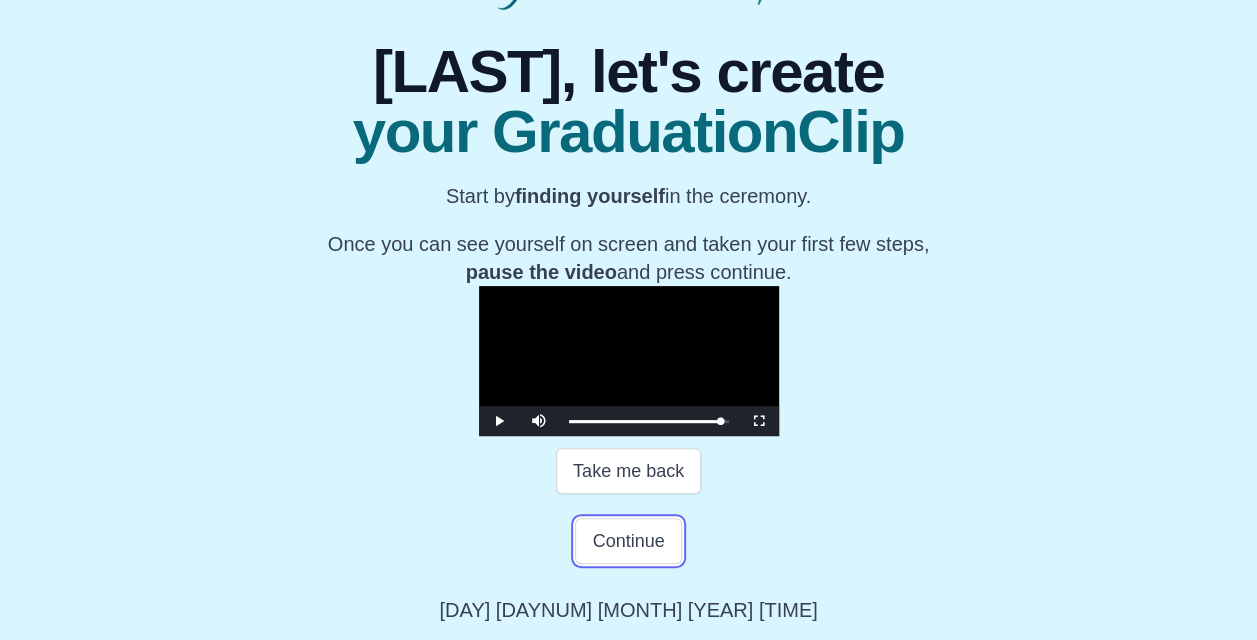 click on "Continue" at bounding box center [628, 541] 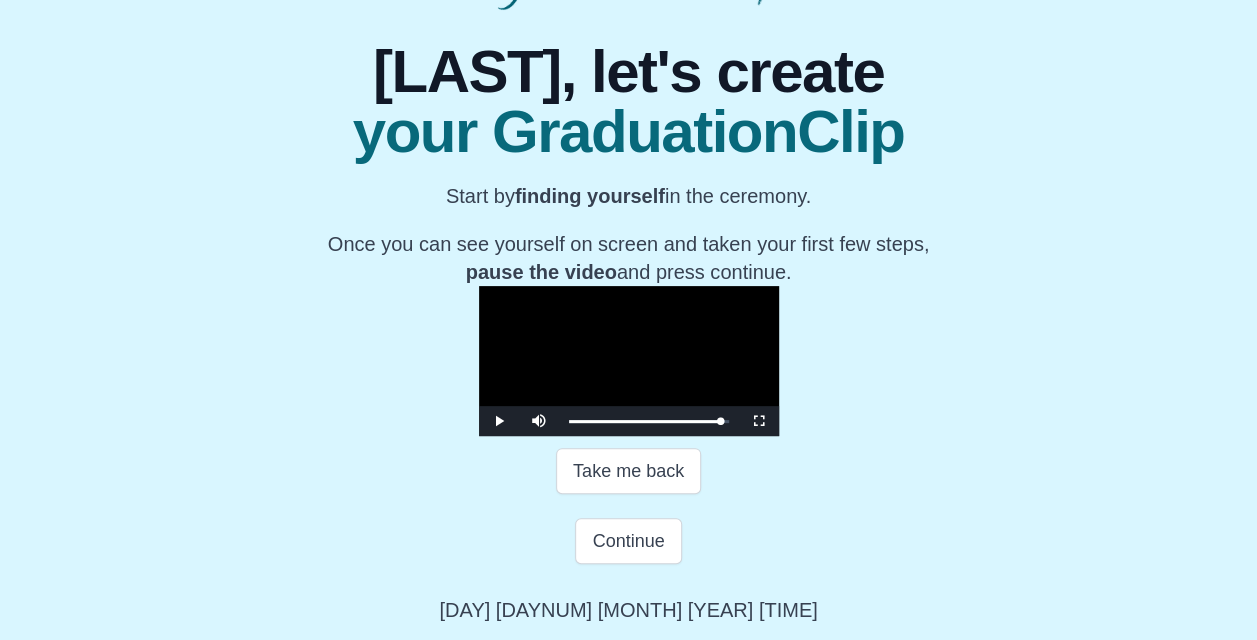 scroll, scrollTop: 10, scrollLeft: 0, axis: vertical 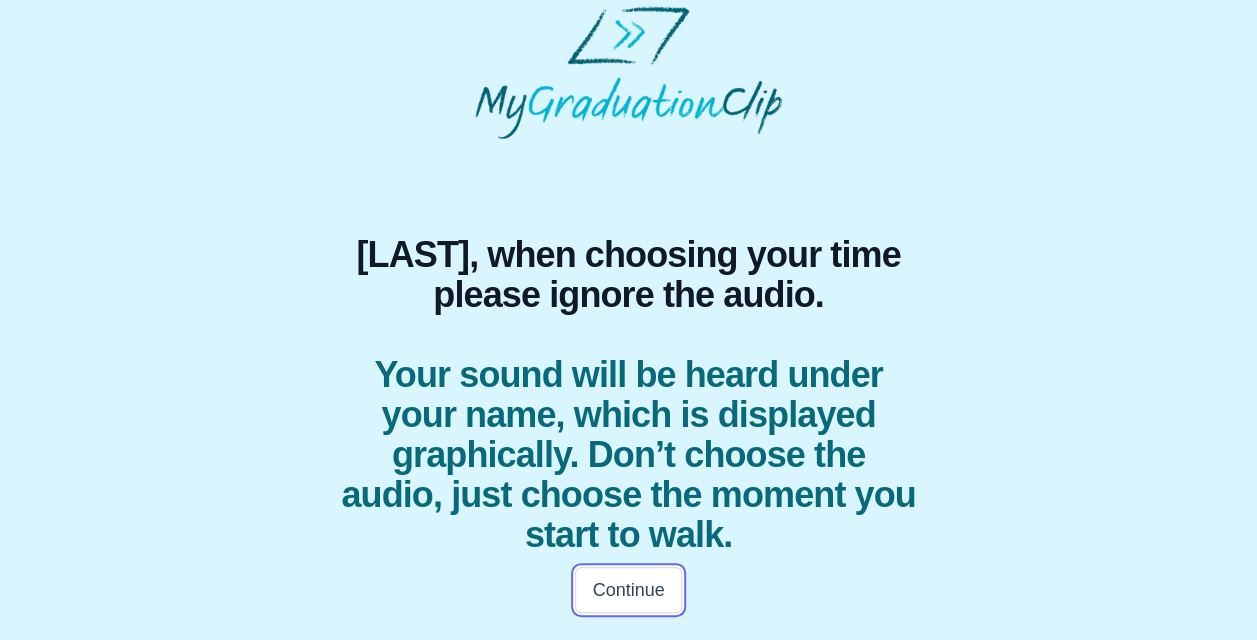click on "Continue" at bounding box center [628, 590] 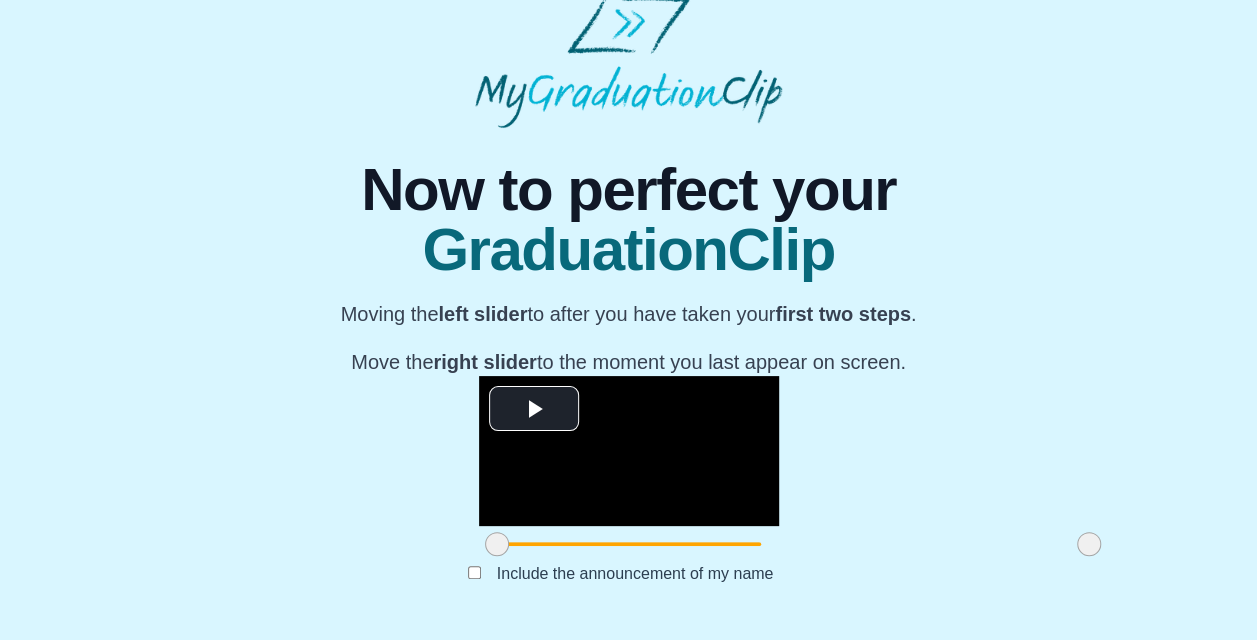 scroll, scrollTop: 224, scrollLeft: 0, axis: vertical 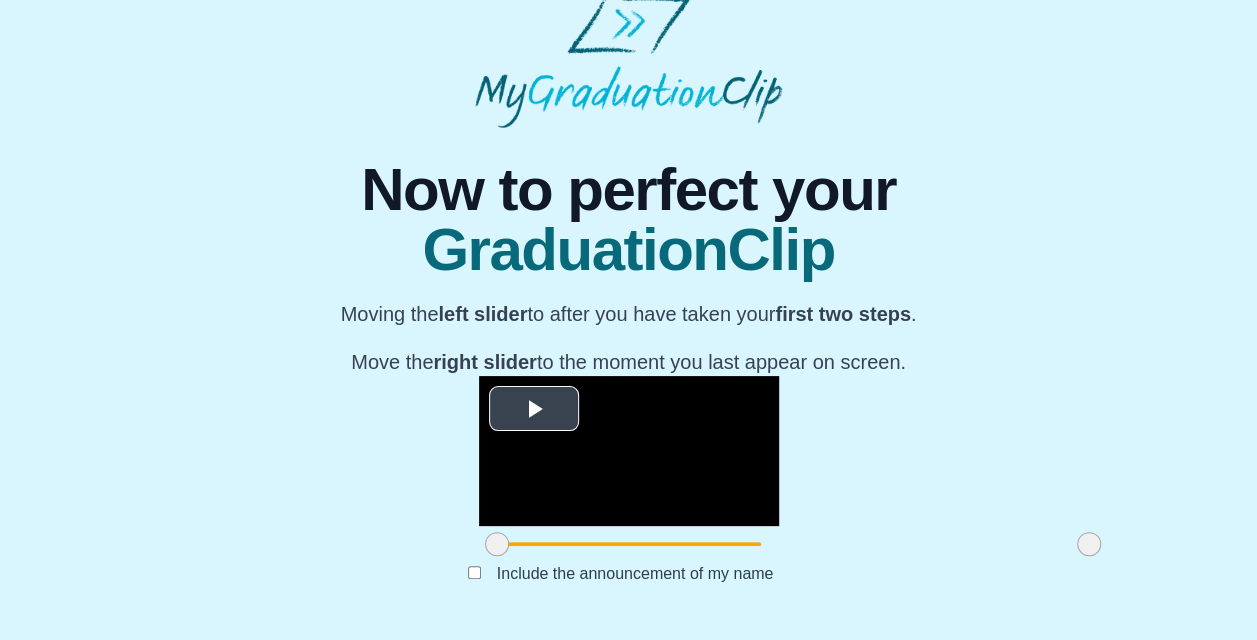 click at bounding box center [534, 409] 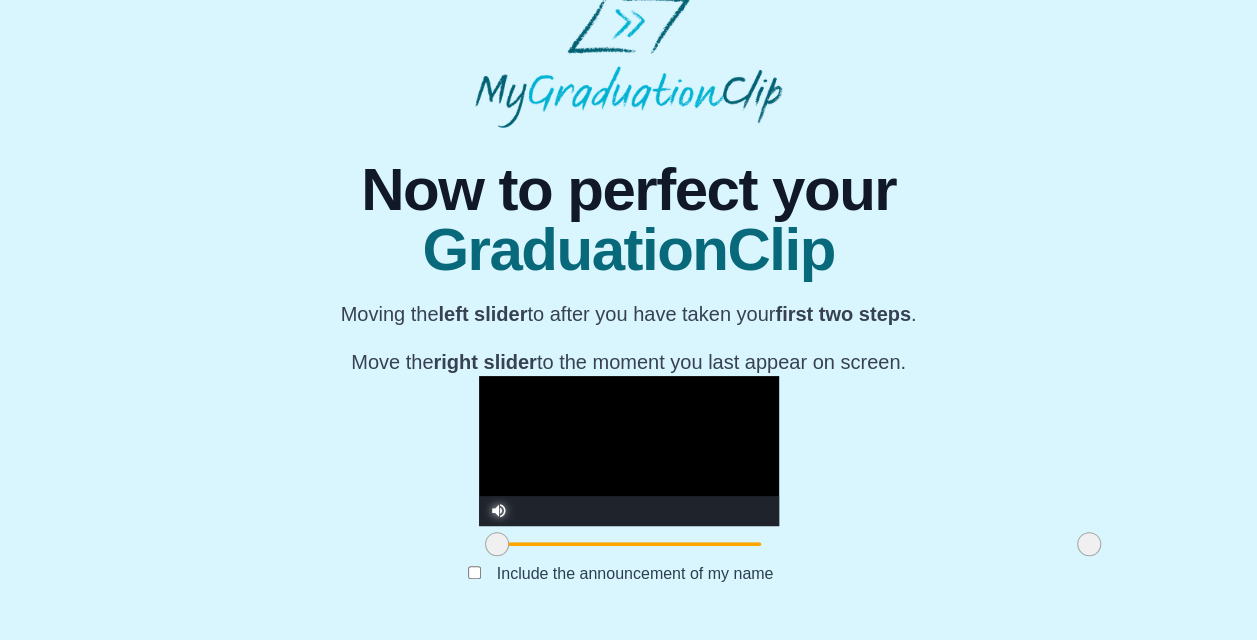 click at bounding box center (499, 496) 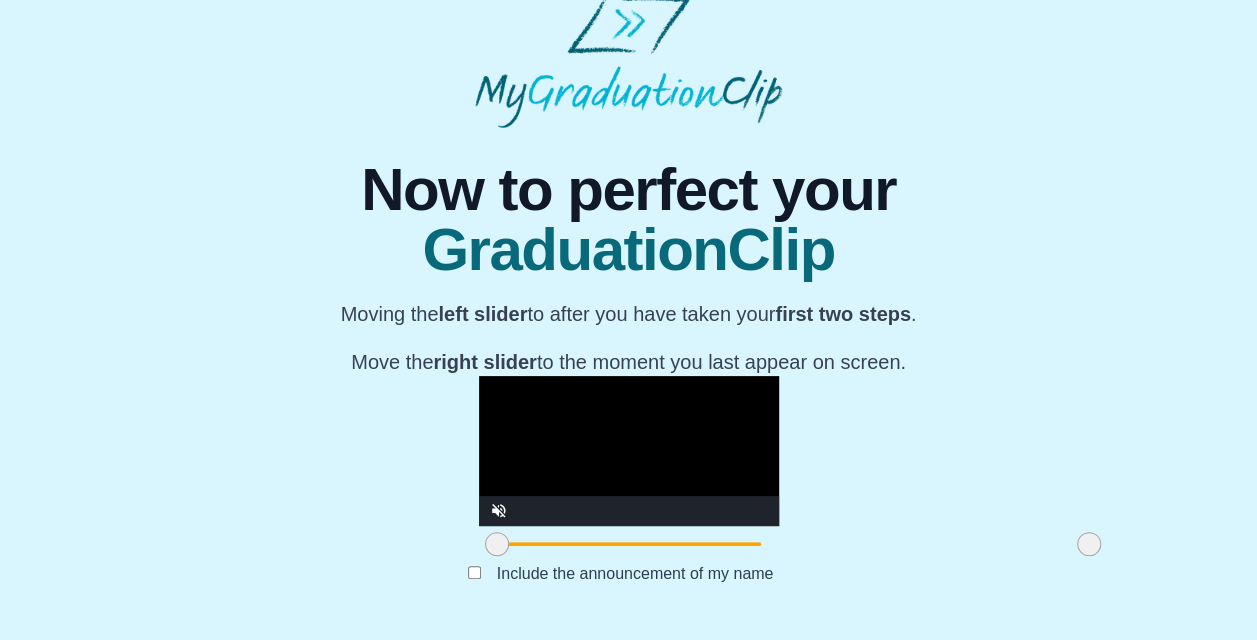 click at bounding box center (649, 511) 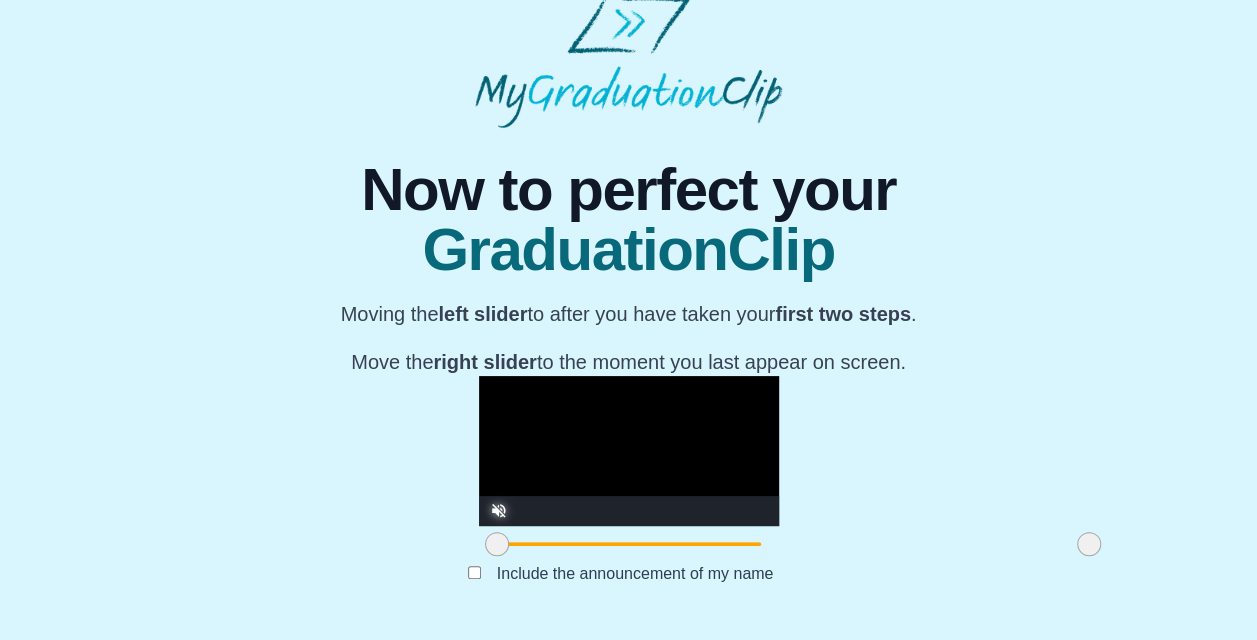 click at bounding box center (499, 496) 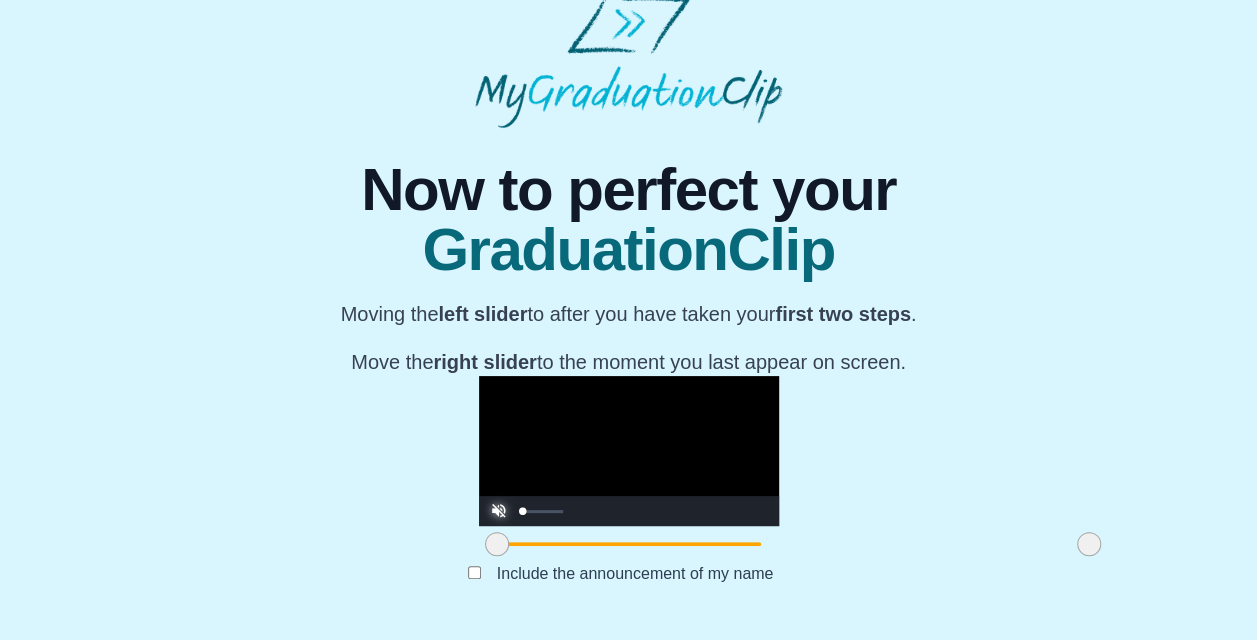 drag, startPoint x: 397, startPoint y: 510, endPoint x: 350, endPoint y: 518, distance: 47.67599 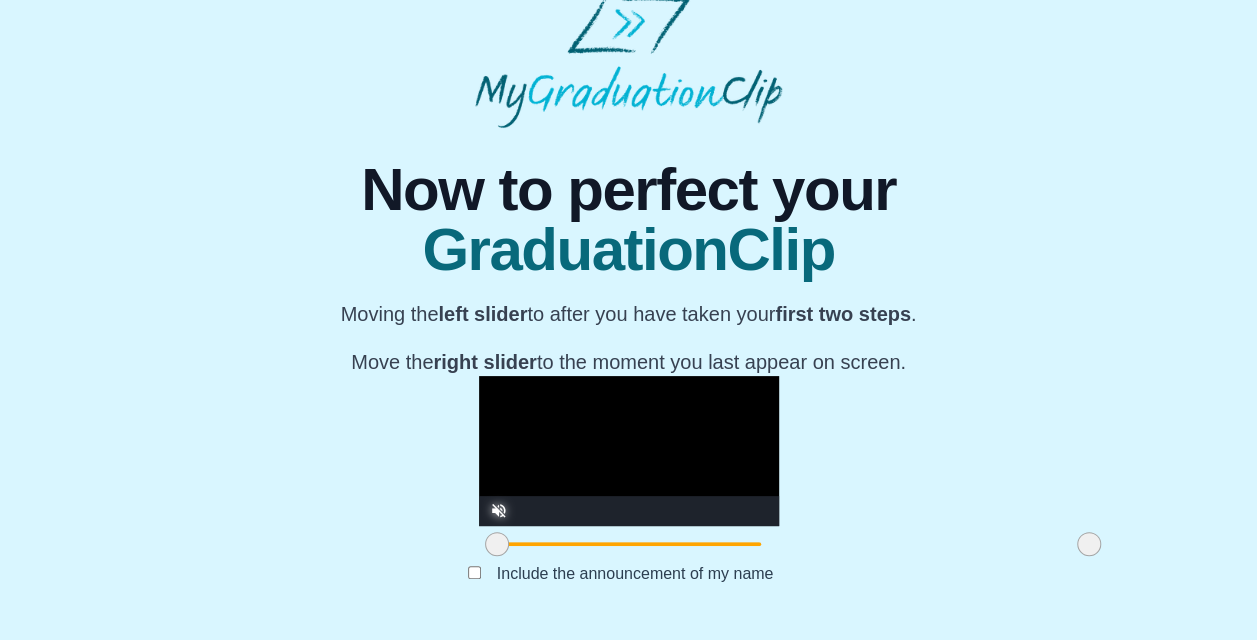click at bounding box center (499, 496) 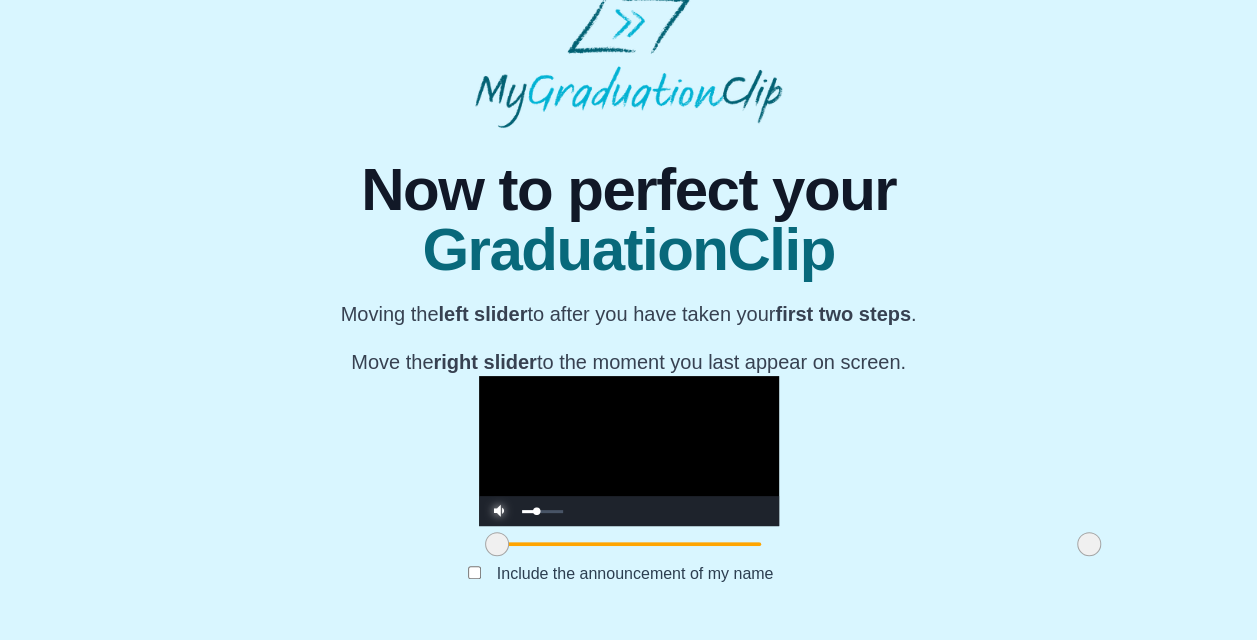 drag, startPoint x: 394, startPoint y: 506, endPoint x: 365, endPoint y: 509, distance: 29.15476 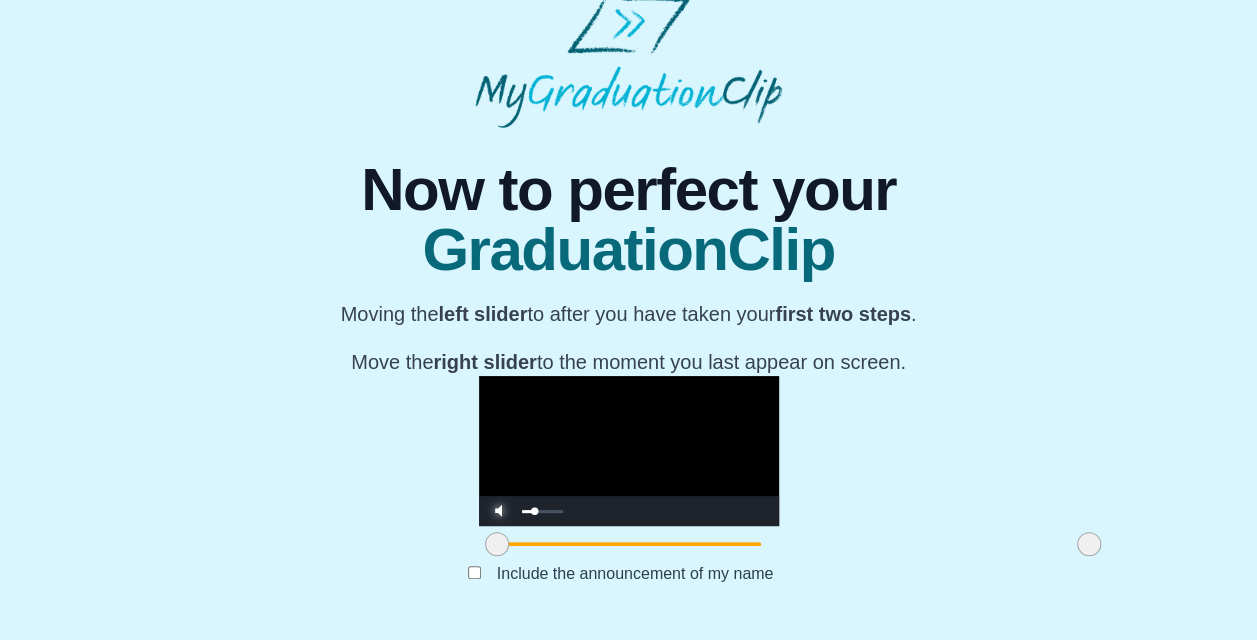 drag, startPoint x: 364, startPoint y: 512, endPoint x: 380, endPoint y: 508, distance: 16.492422 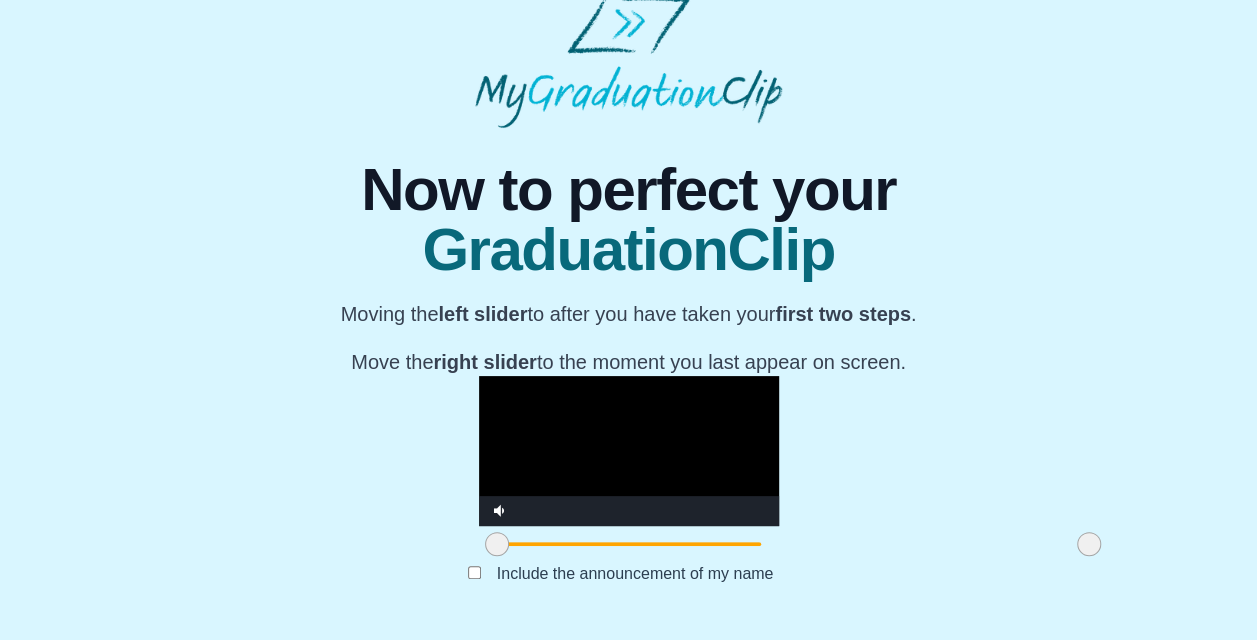 click at bounding box center [629, 451] 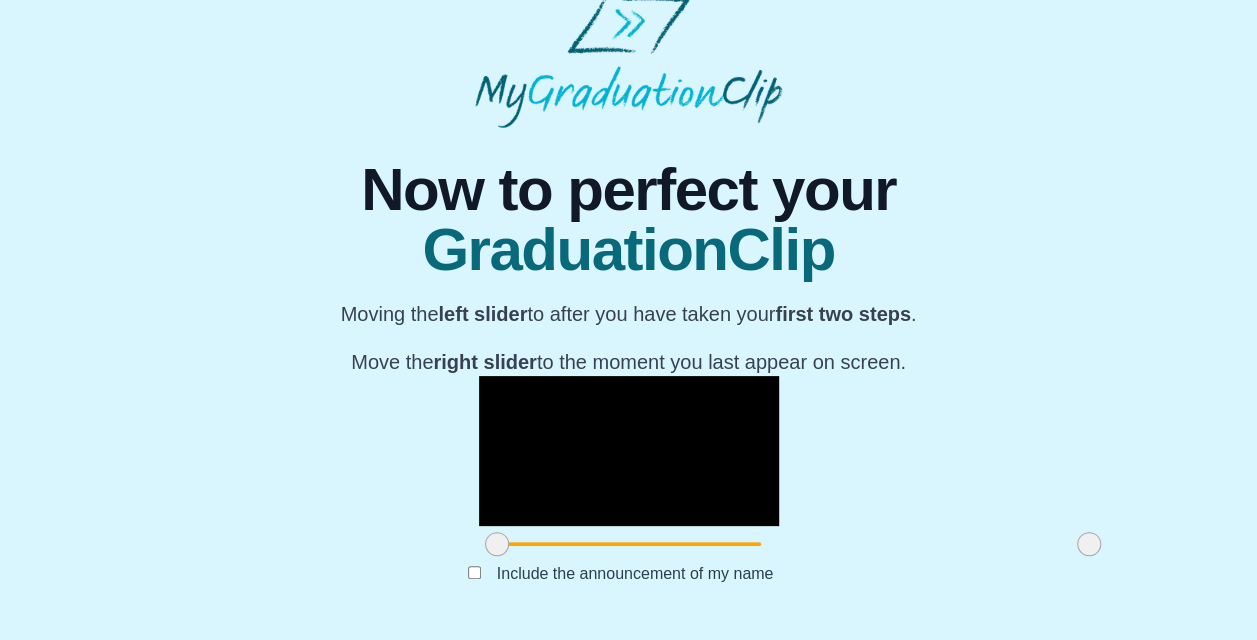 scroll, scrollTop: 224, scrollLeft: 0, axis: vertical 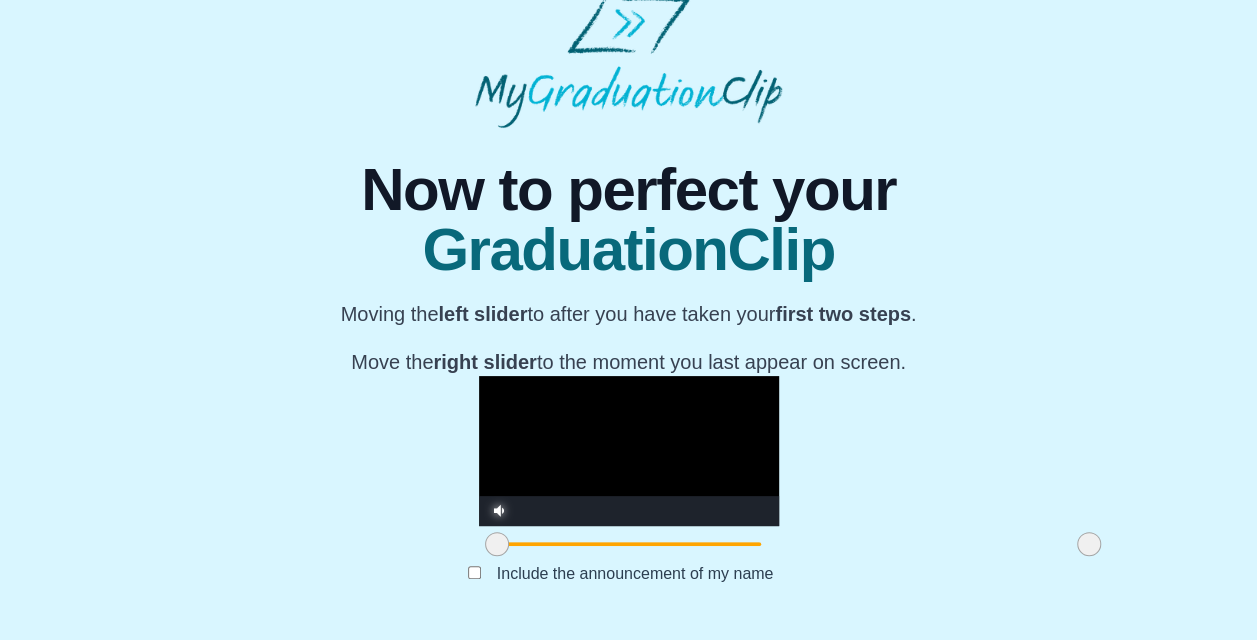 click at bounding box center [499, 496] 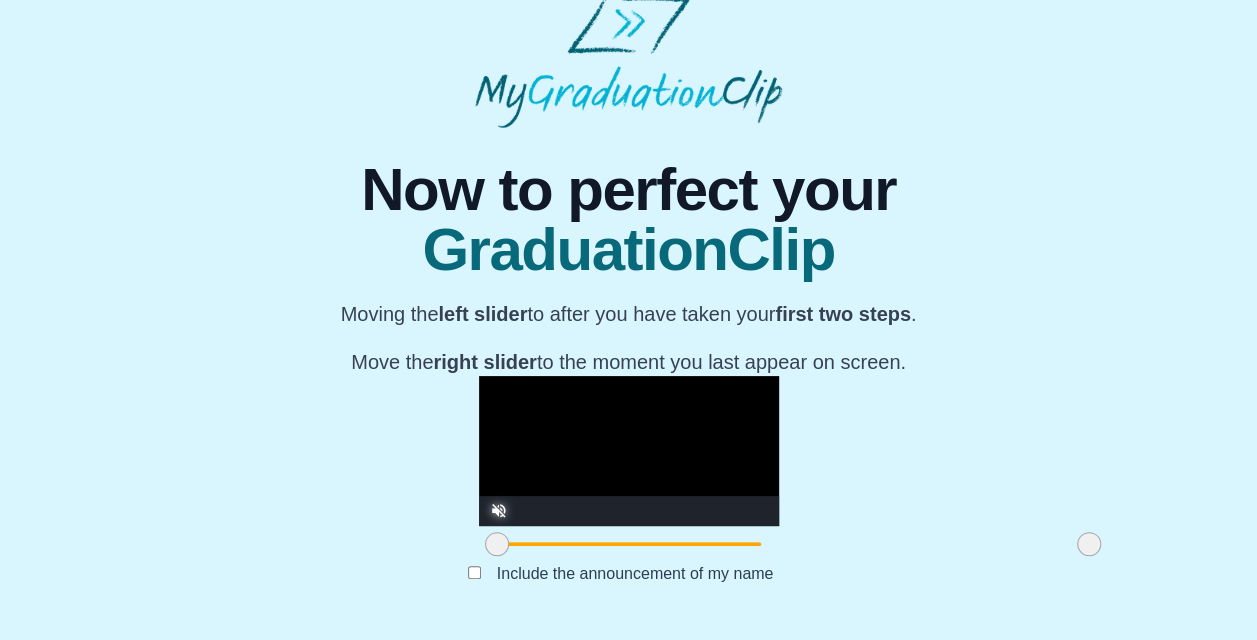 scroll, scrollTop: 224, scrollLeft: 0, axis: vertical 